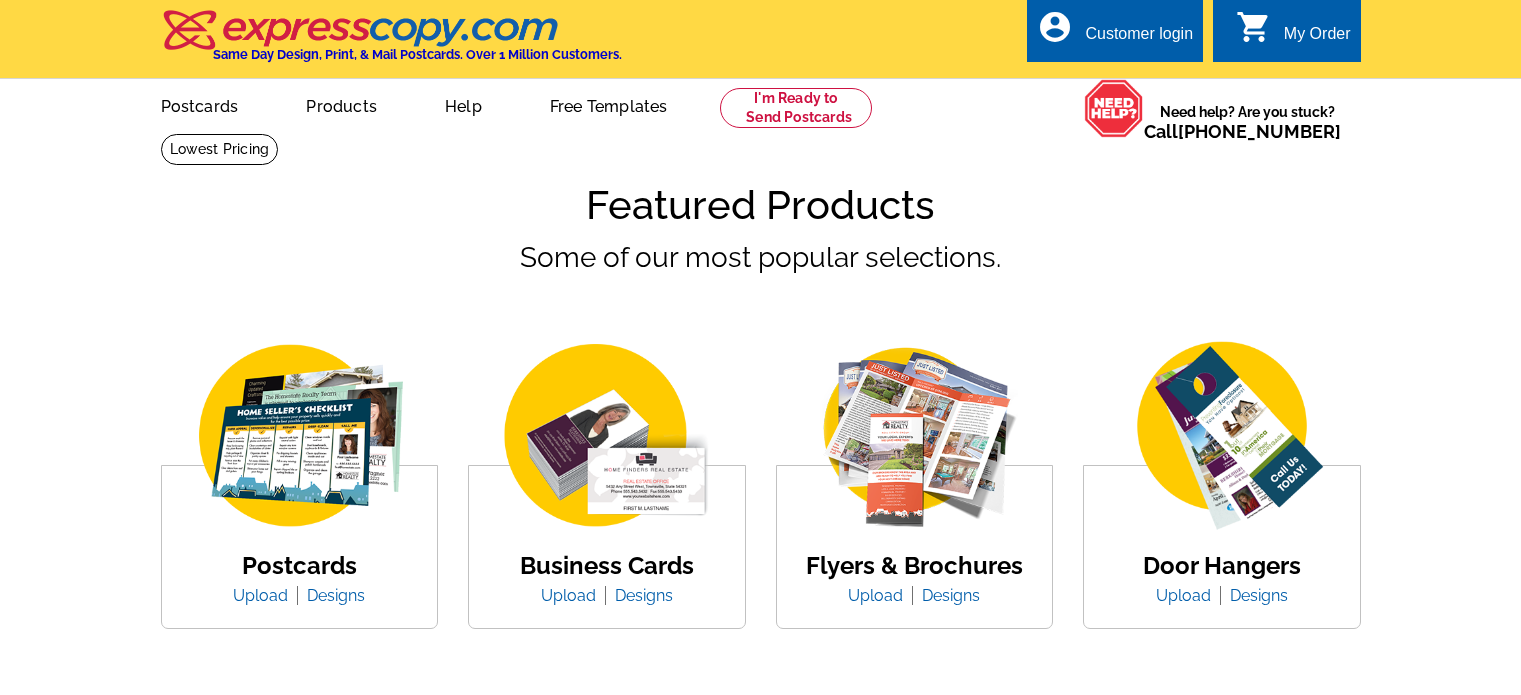 scroll, scrollTop: 0, scrollLeft: 0, axis: both 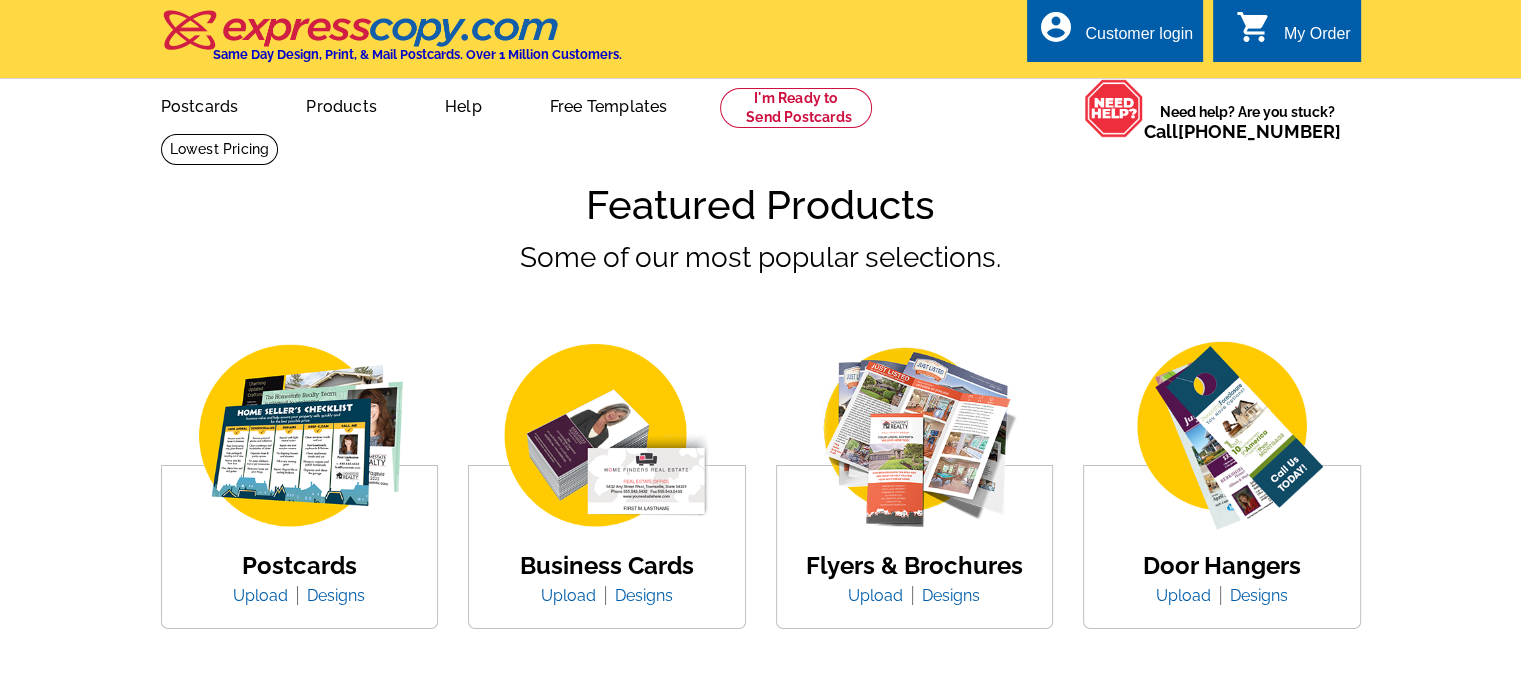 click on "account_circle
Customer login" at bounding box center [1115, 34] 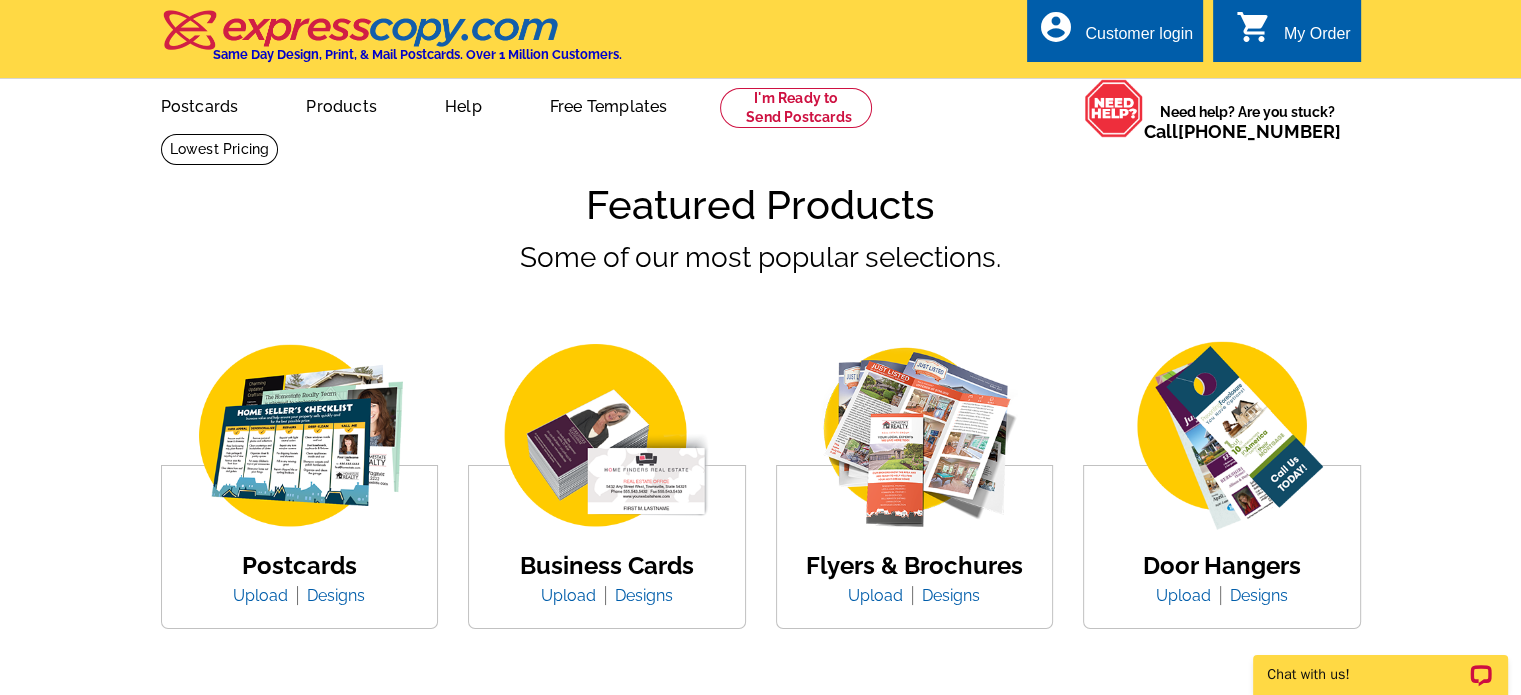 scroll, scrollTop: 0, scrollLeft: 0, axis: both 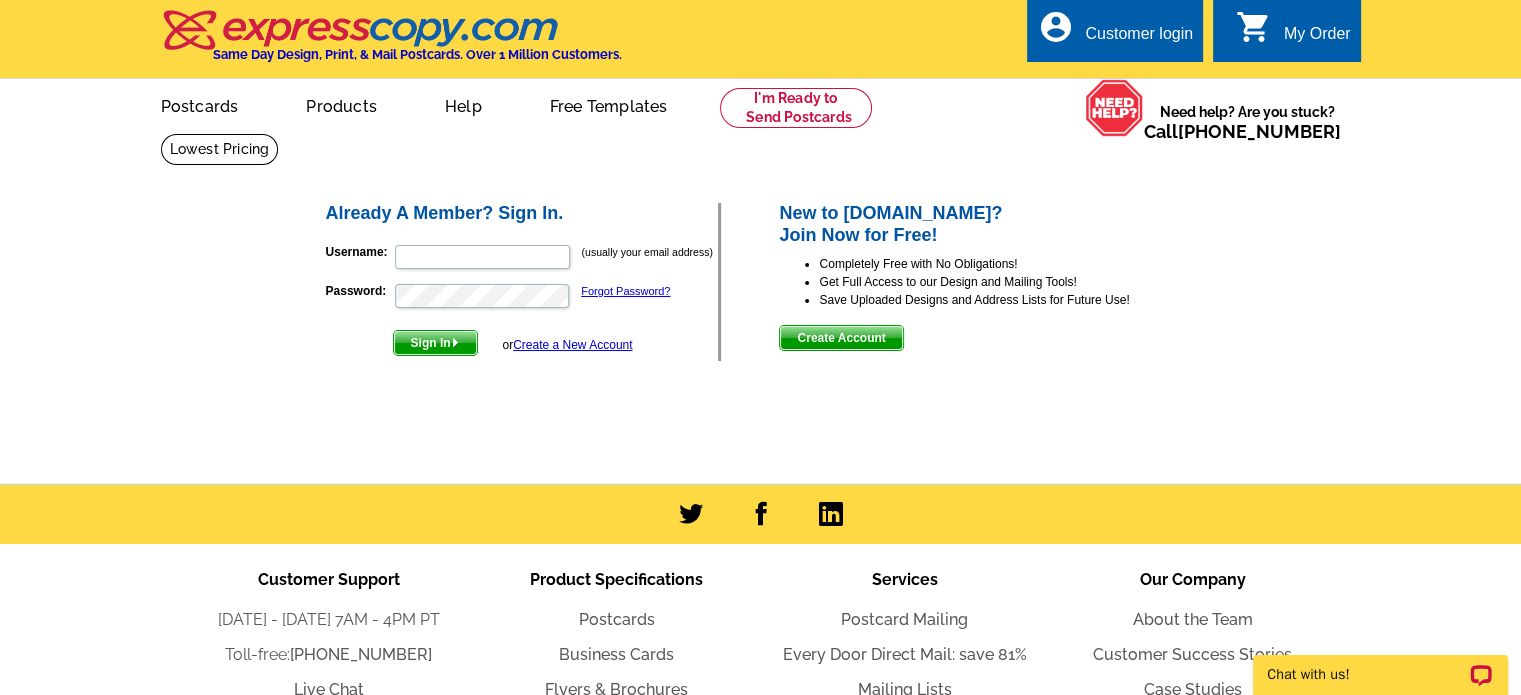 click on "Username:
(usually your email address)
Password:
Forgot
Password?
Sign In
or
Create a New Account" at bounding box center (522, 295) 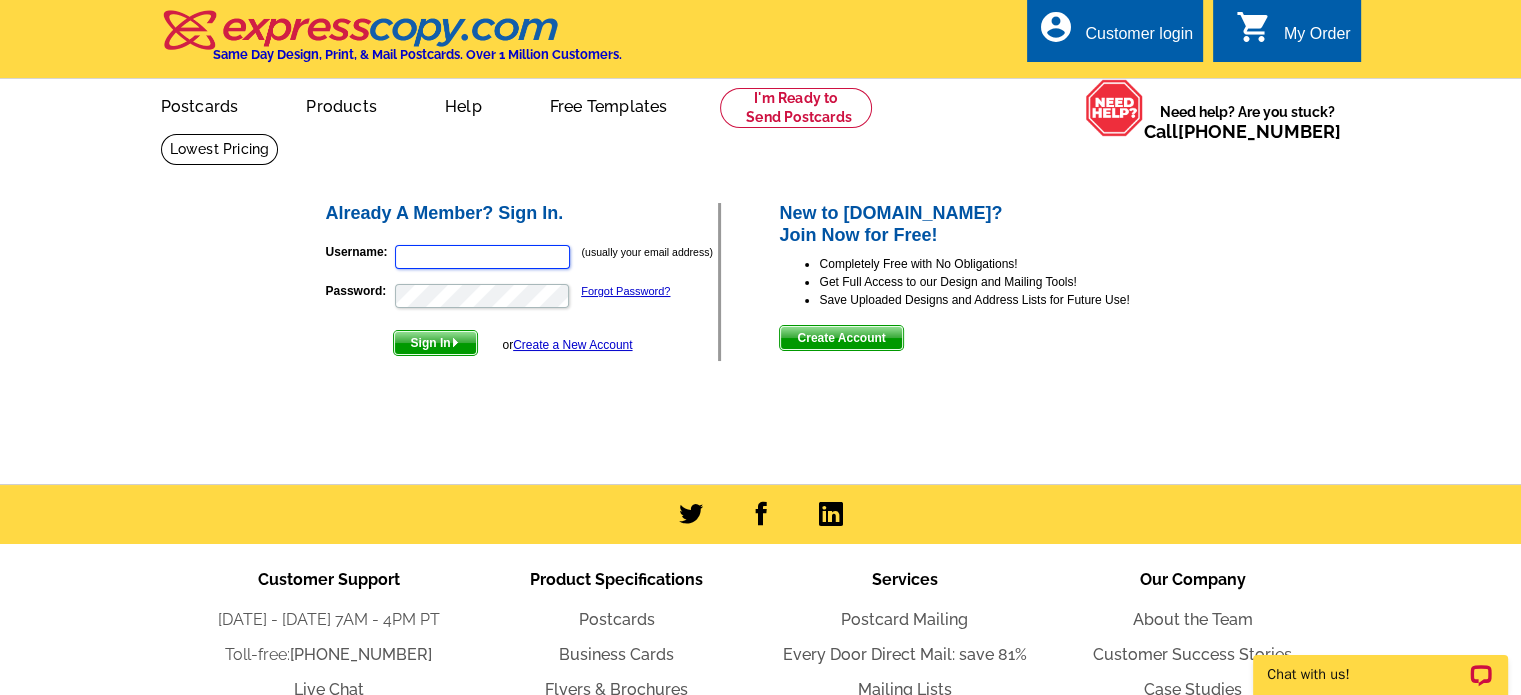 click on "Username:" at bounding box center (482, 257) 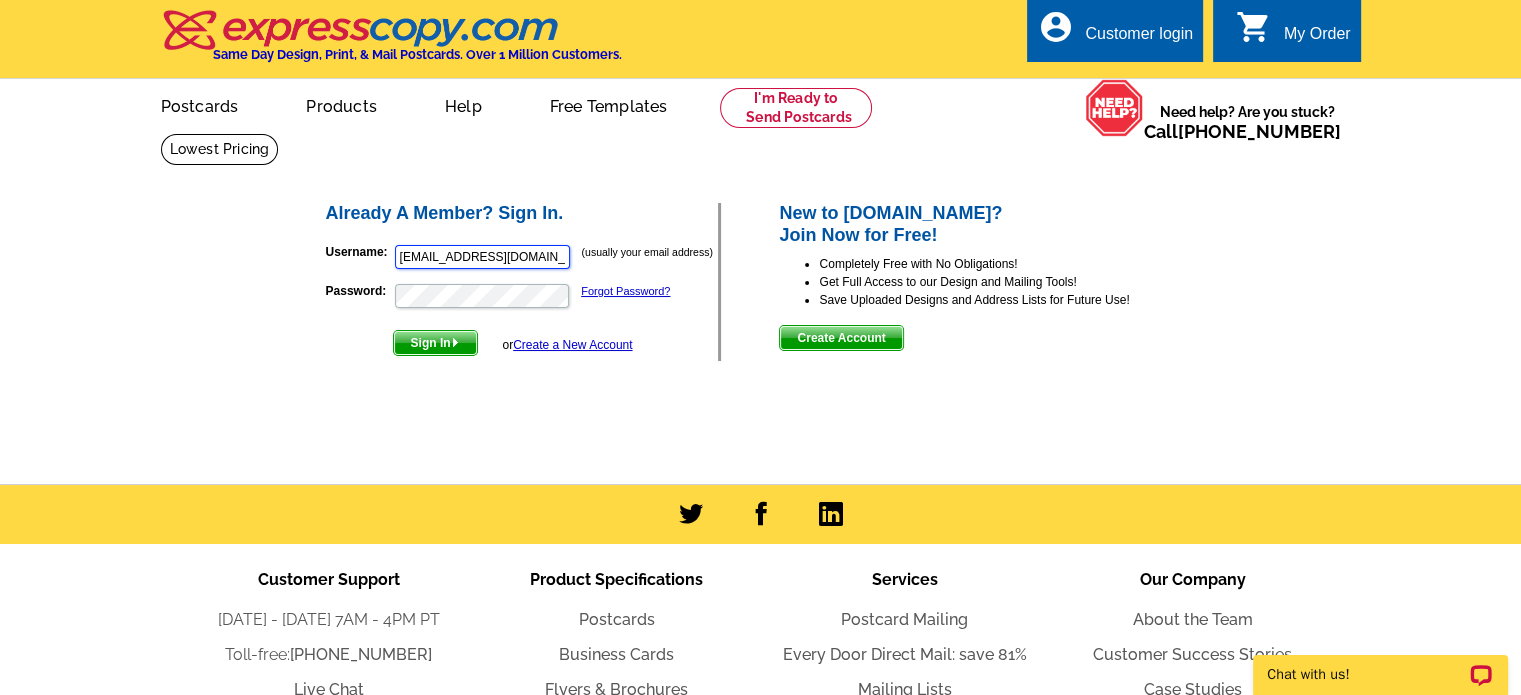 scroll, scrollTop: 0, scrollLeft: 0, axis: both 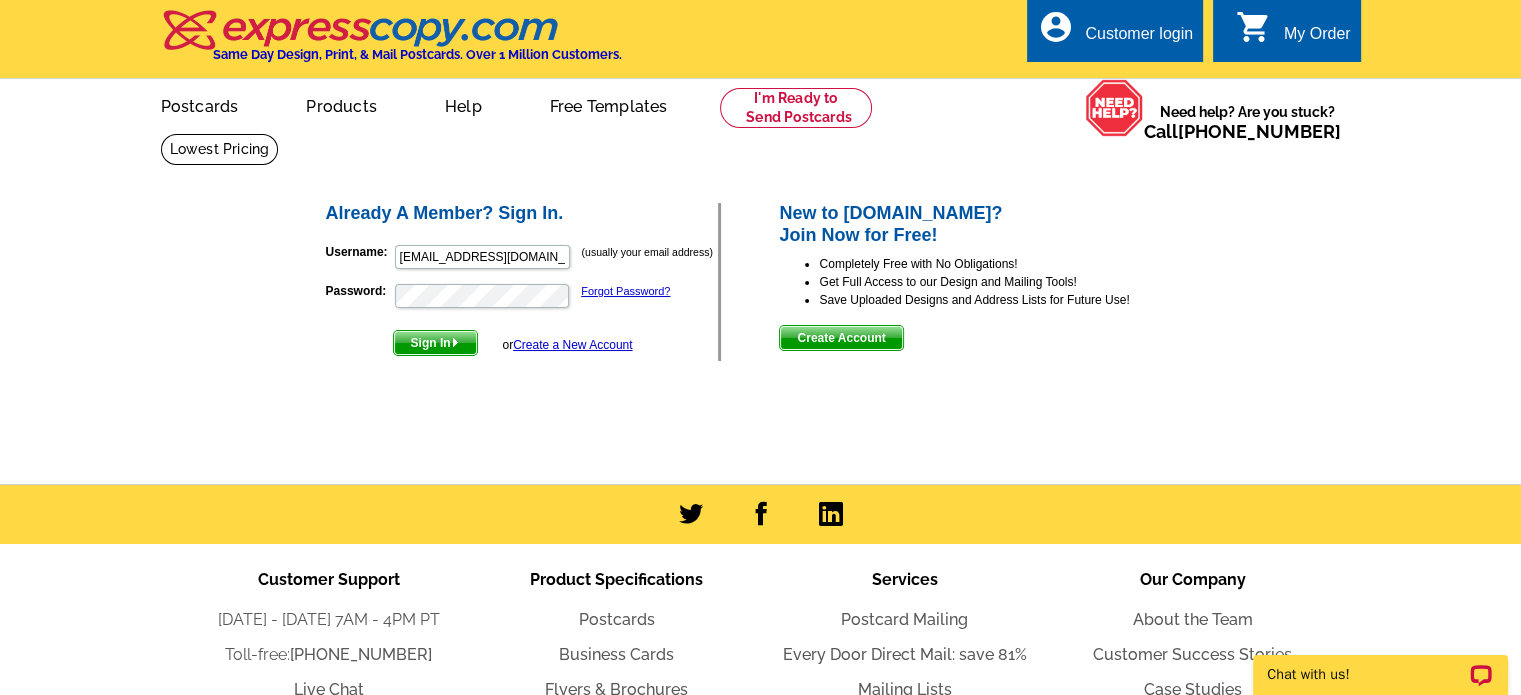 click on "Sign In" at bounding box center (435, 343) 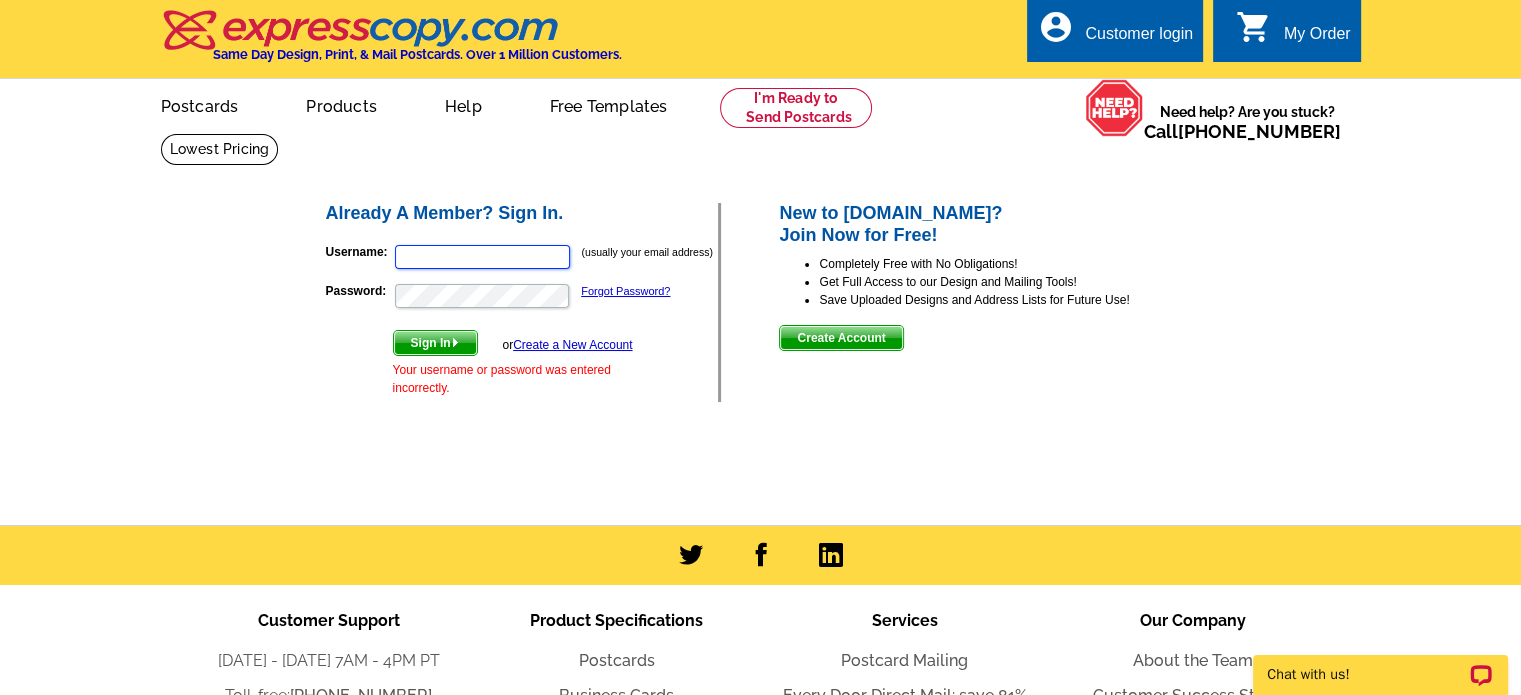 click on "Username:" at bounding box center (482, 257) 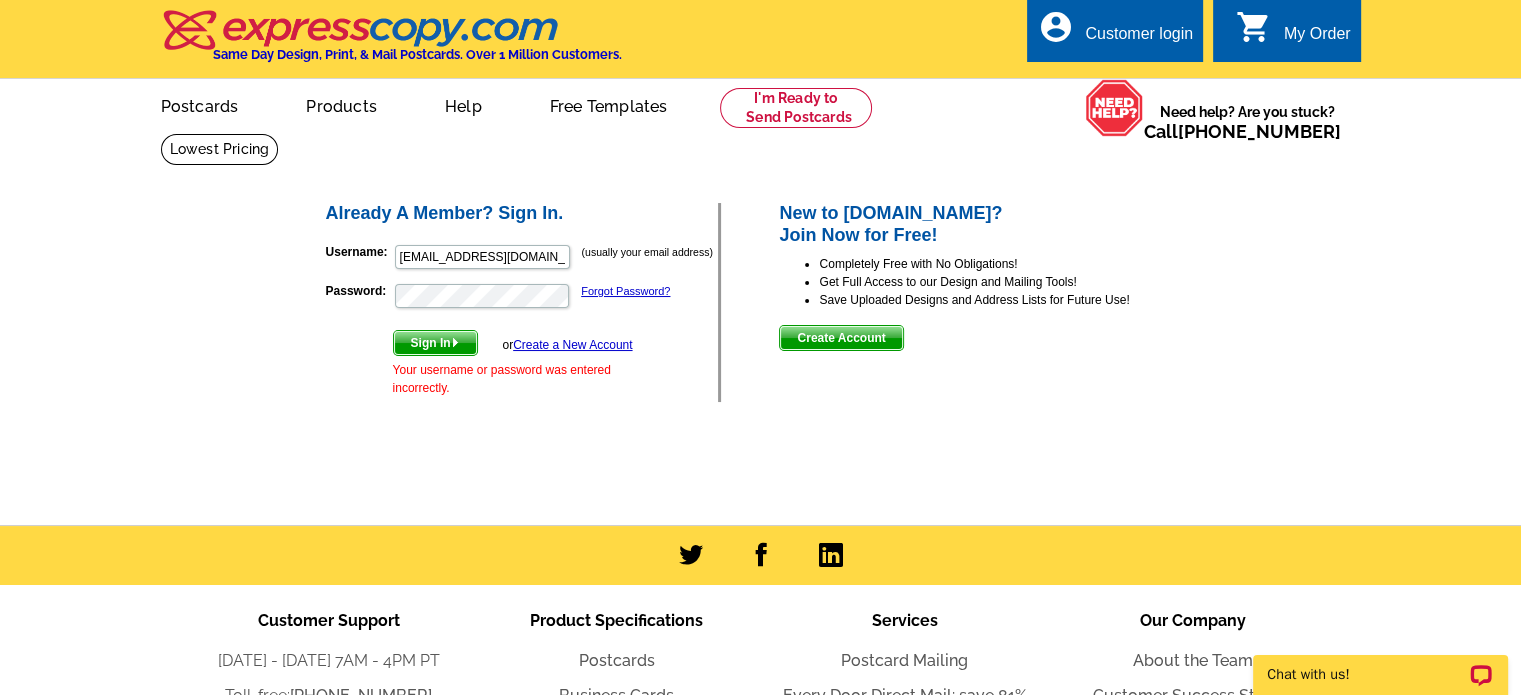 click on "My Order" at bounding box center (1317, 39) 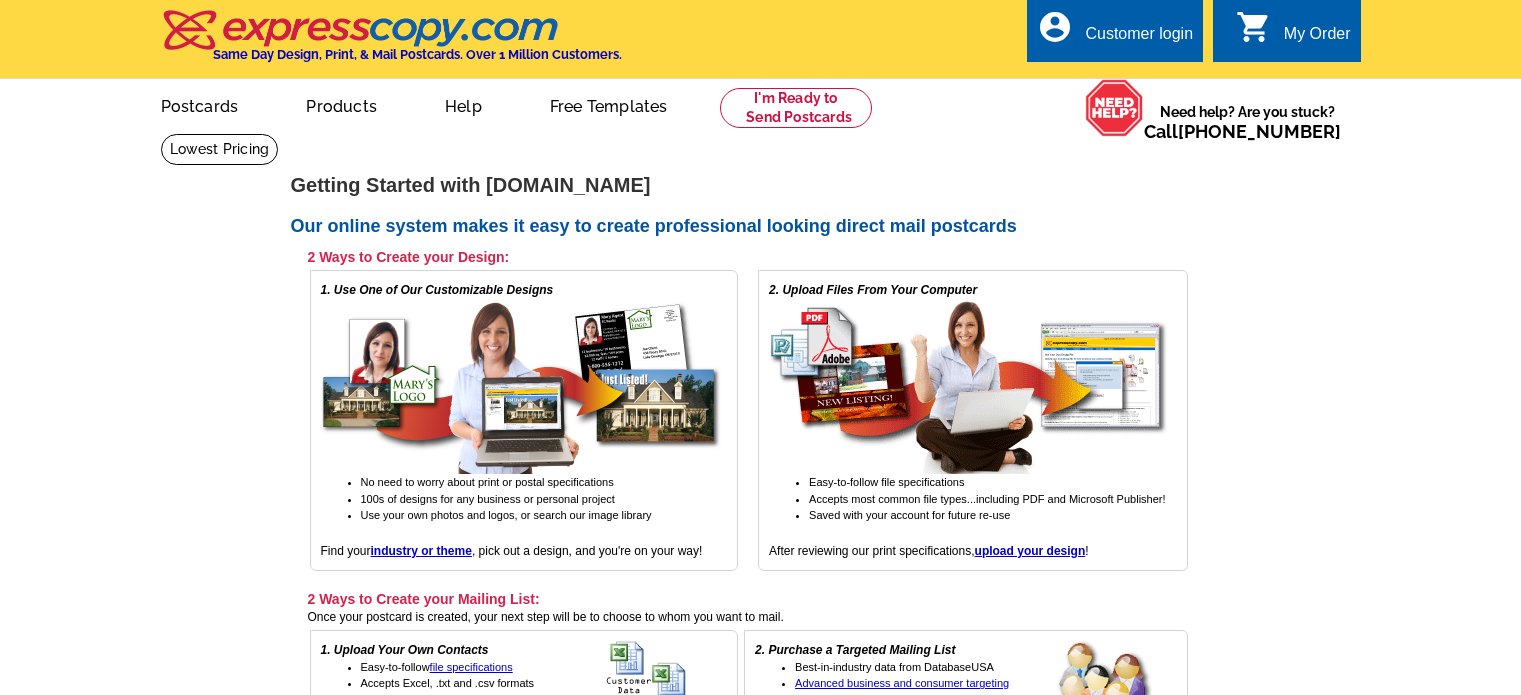 scroll, scrollTop: 0, scrollLeft: 0, axis: both 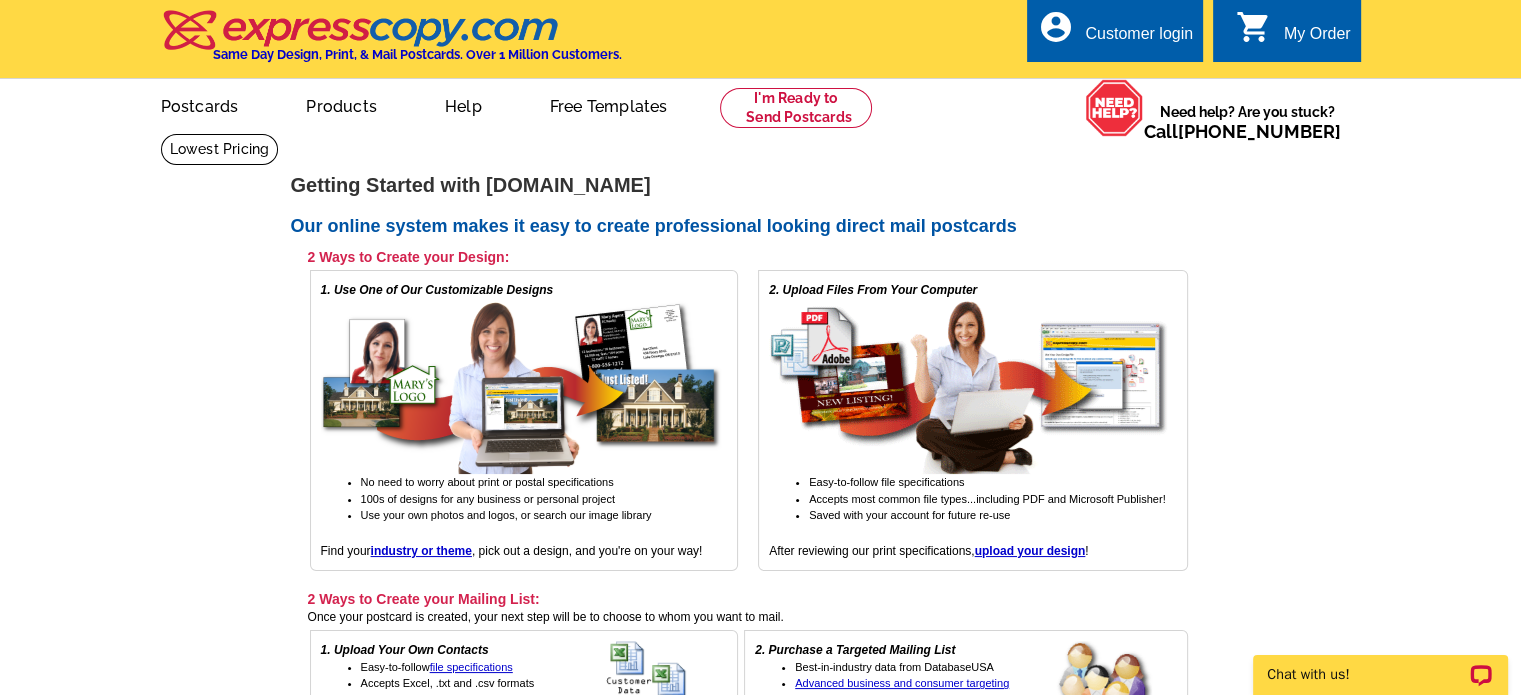 click on "My Order" at bounding box center (1317, 39) 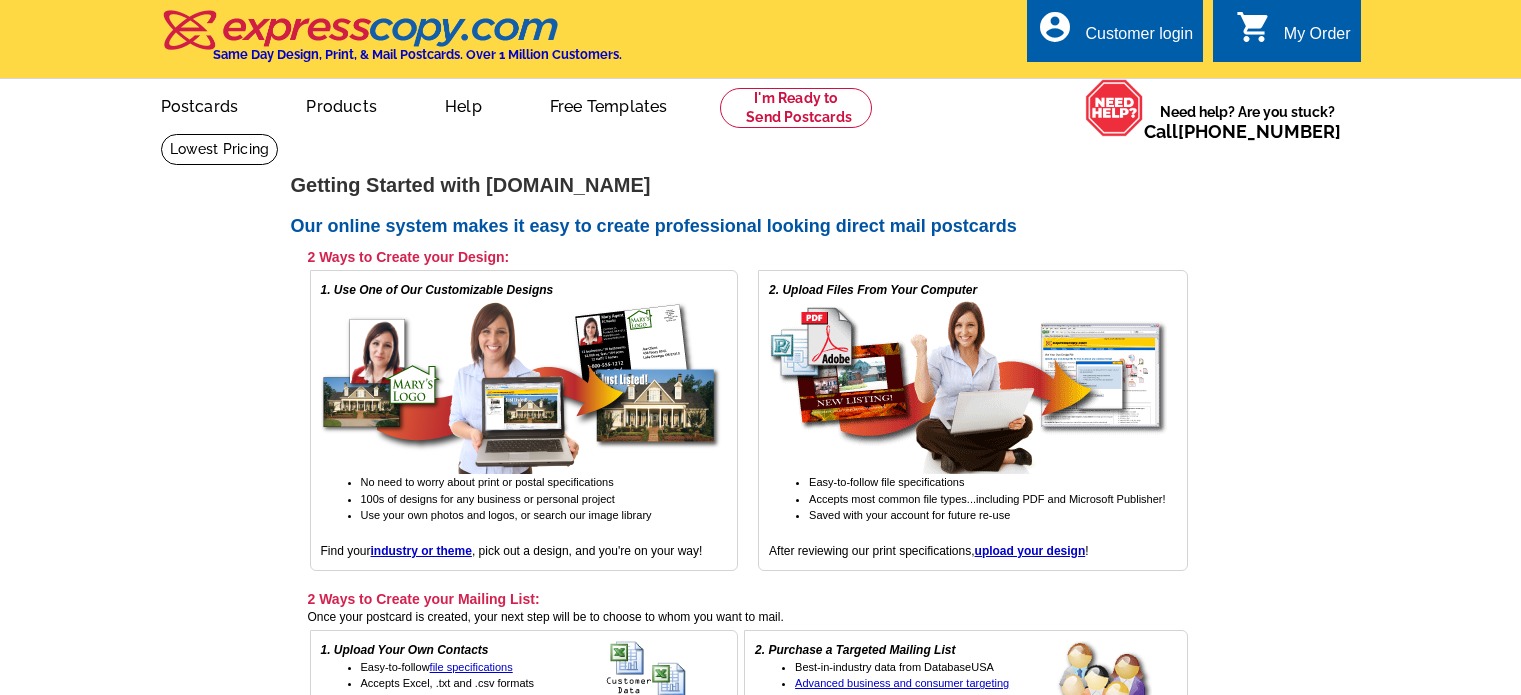 scroll, scrollTop: 0, scrollLeft: 0, axis: both 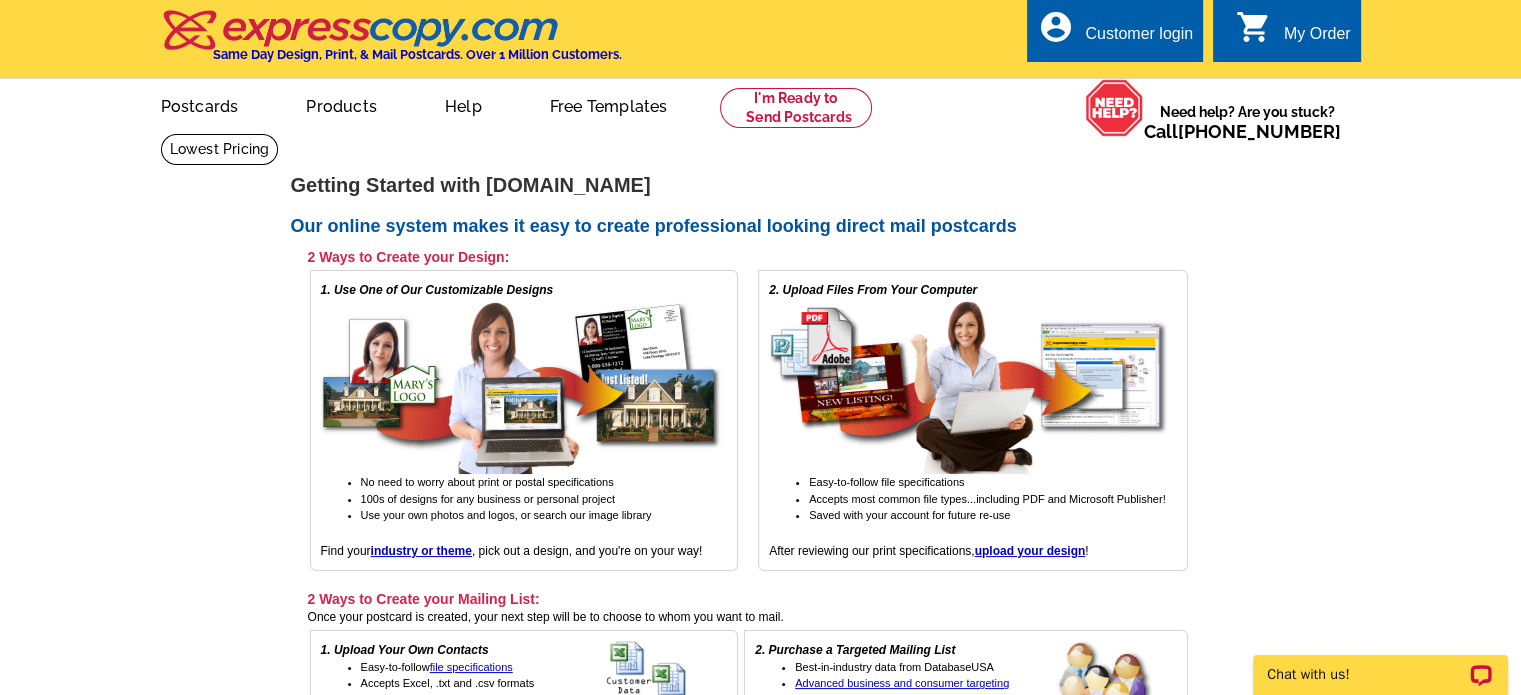 click on "account_circle" at bounding box center (1055, 27) 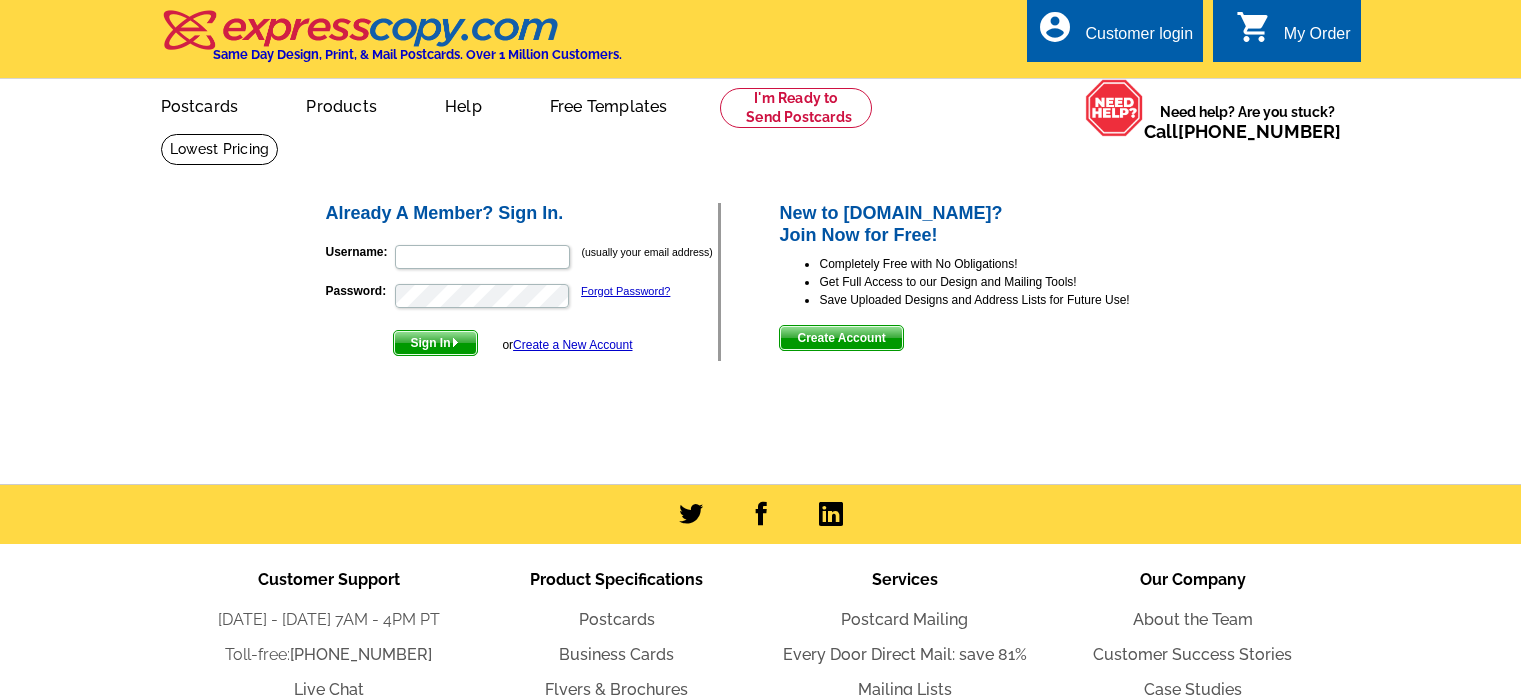 scroll, scrollTop: 0, scrollLeft: 0, axis: both 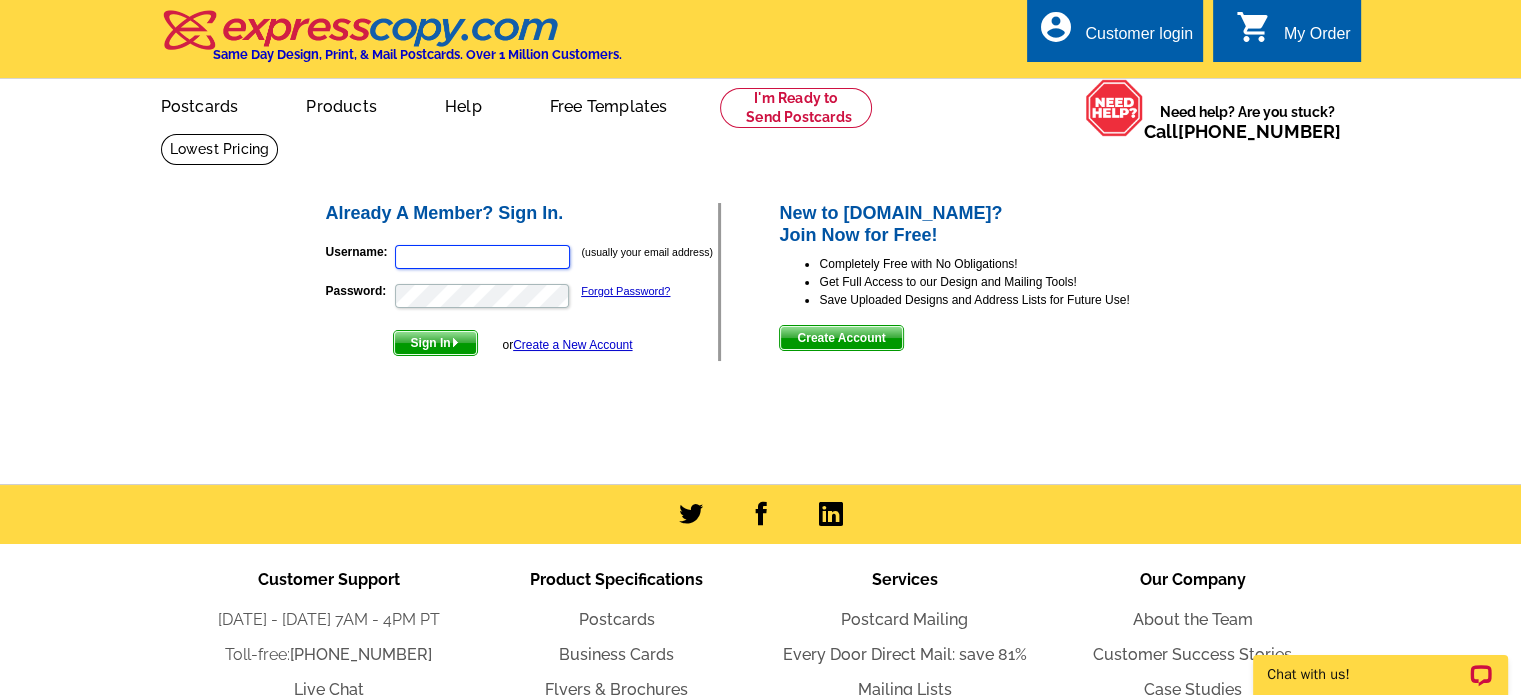 click on "Username:" at bounding box center (482, 257) 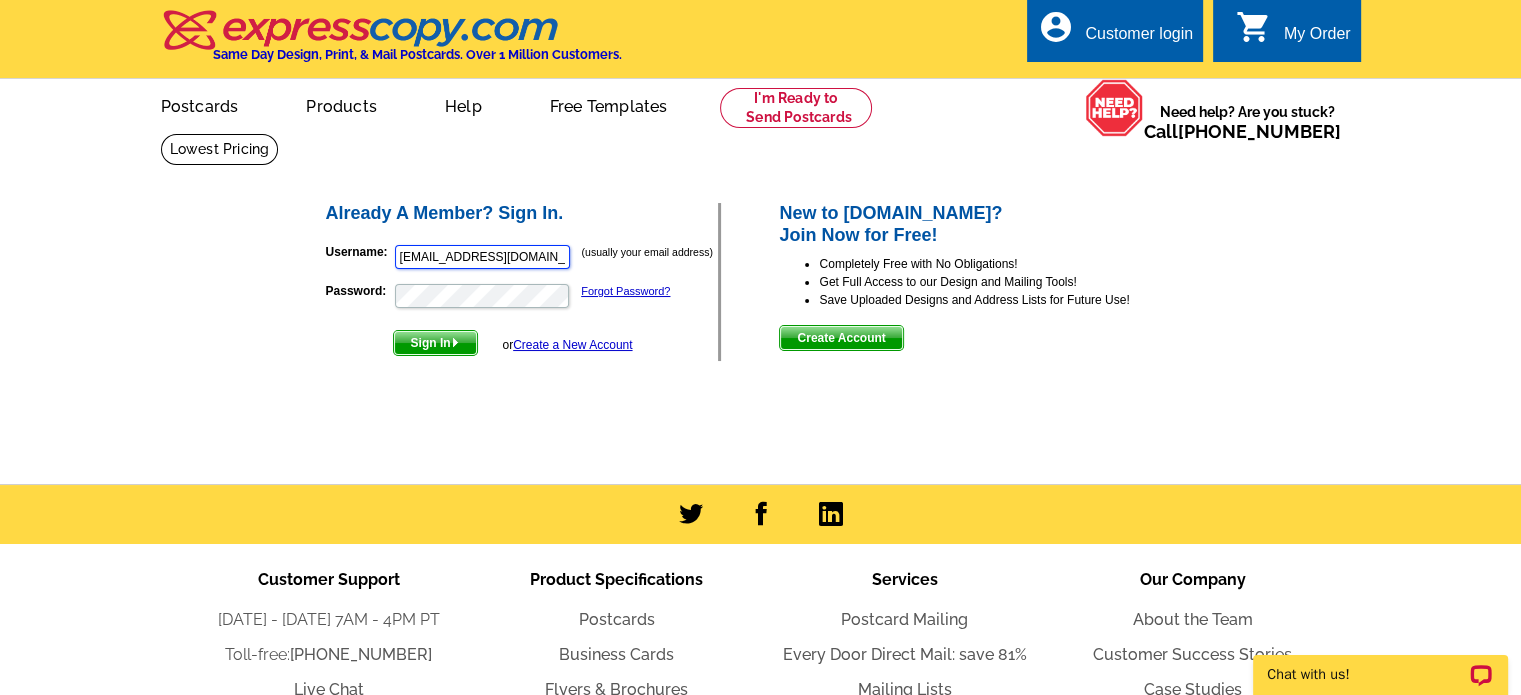 scroll, scrollTop: 0, scrollLeft: 0, axis: both 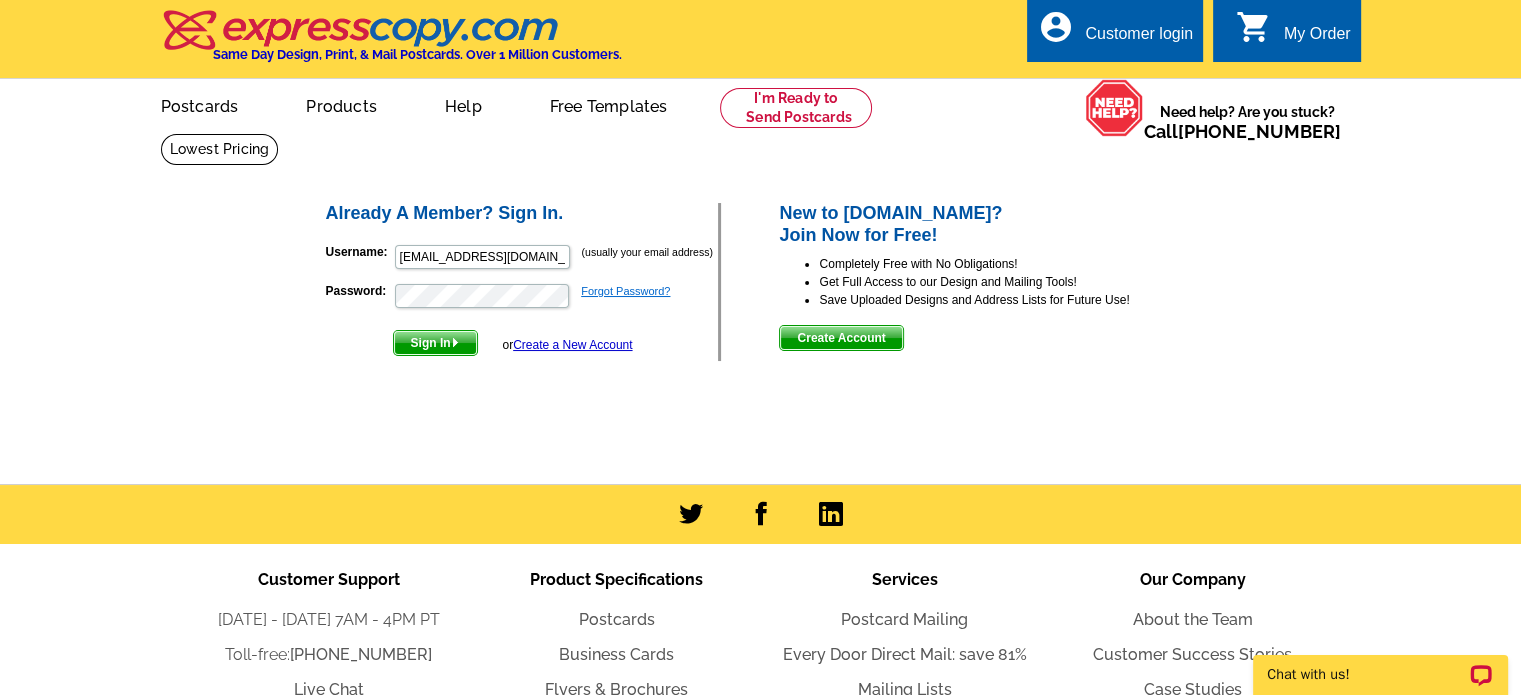 click on "Forgot
Password?" at bounding box center [625, 291] 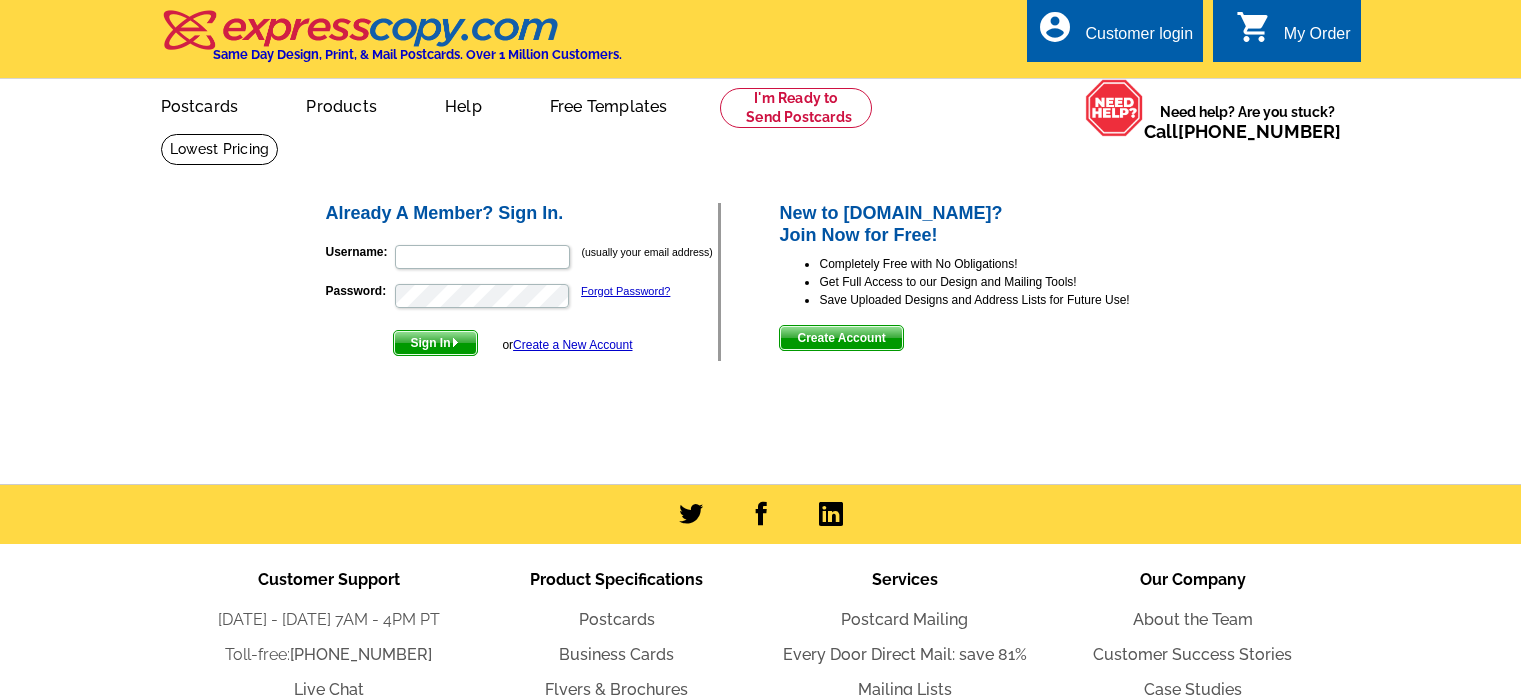 scroll, scrollTop: 0, scrollLeft: 0, axis: both 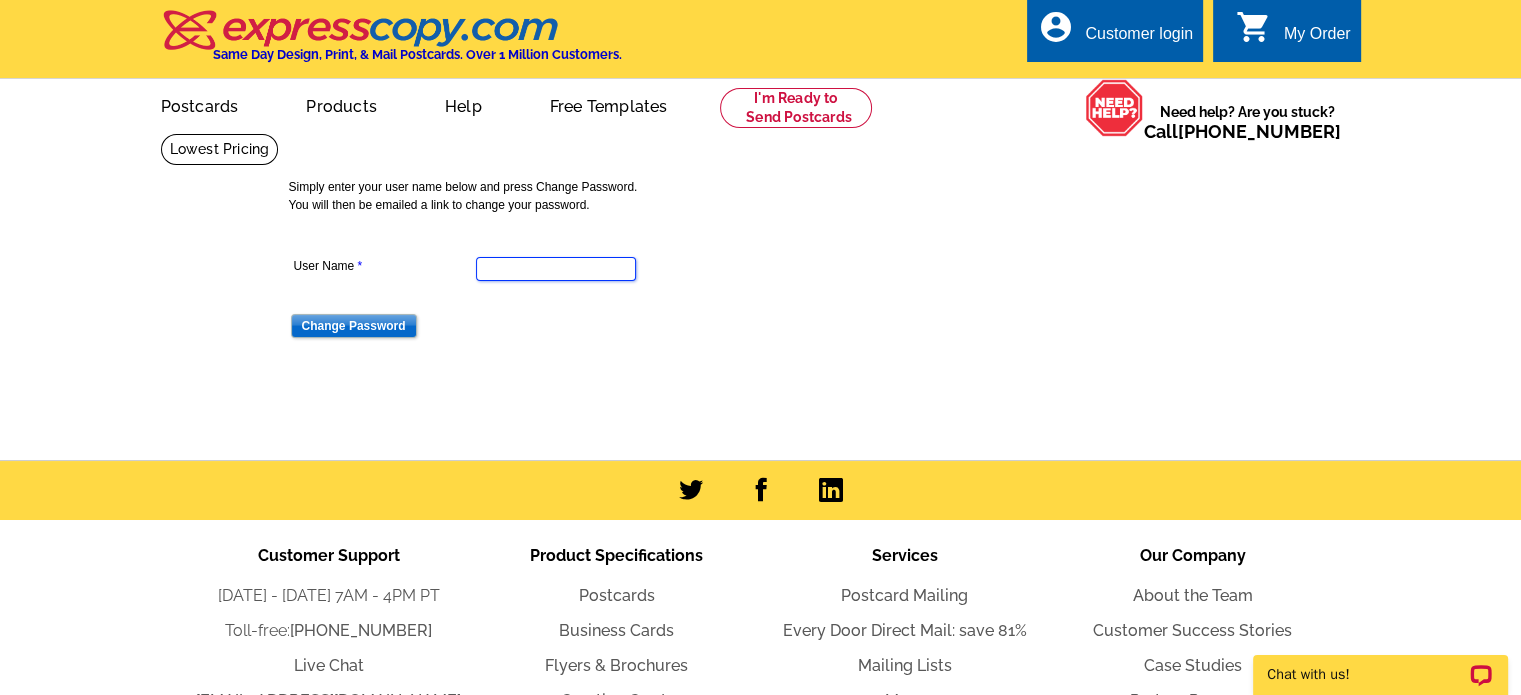 click on "User Name" at bounding box center [556, 269] 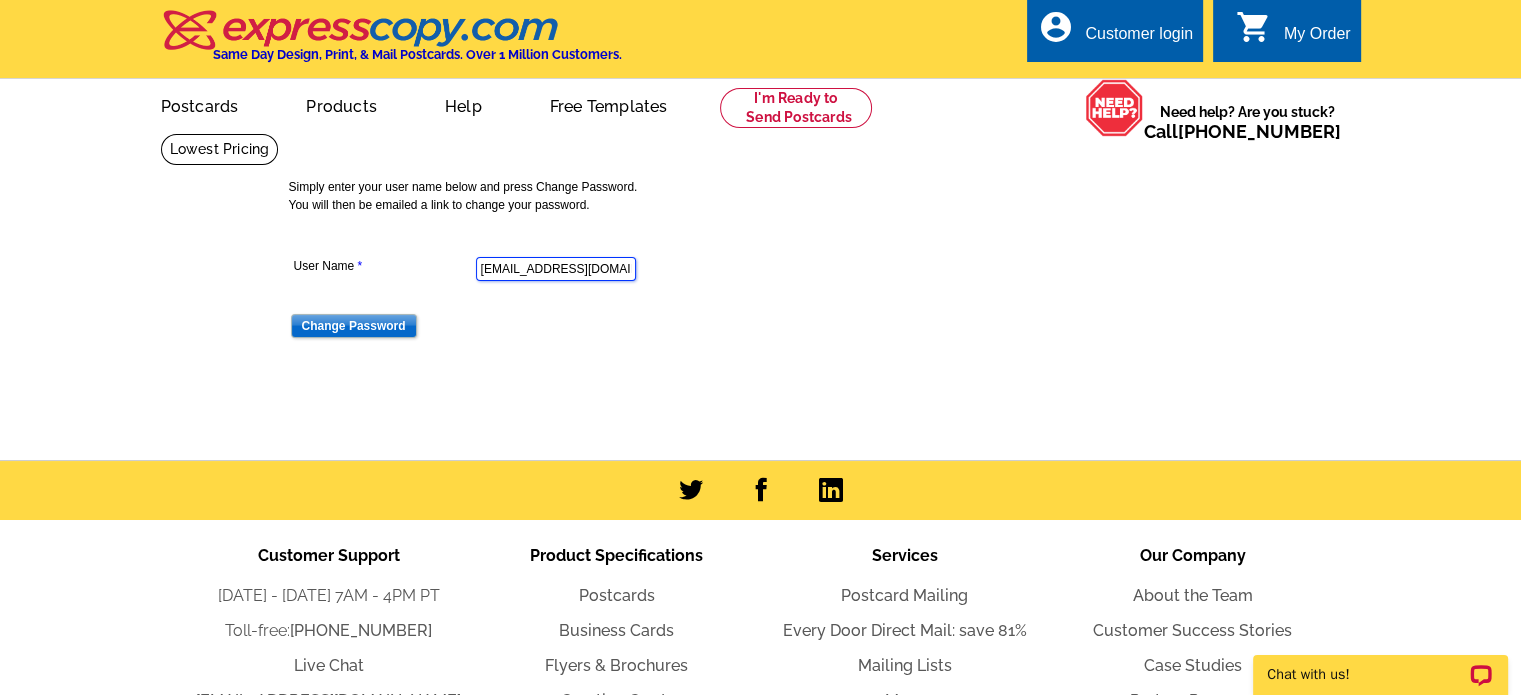 scroll, scrollTop: 0, scrollLeft: 0, axis: both 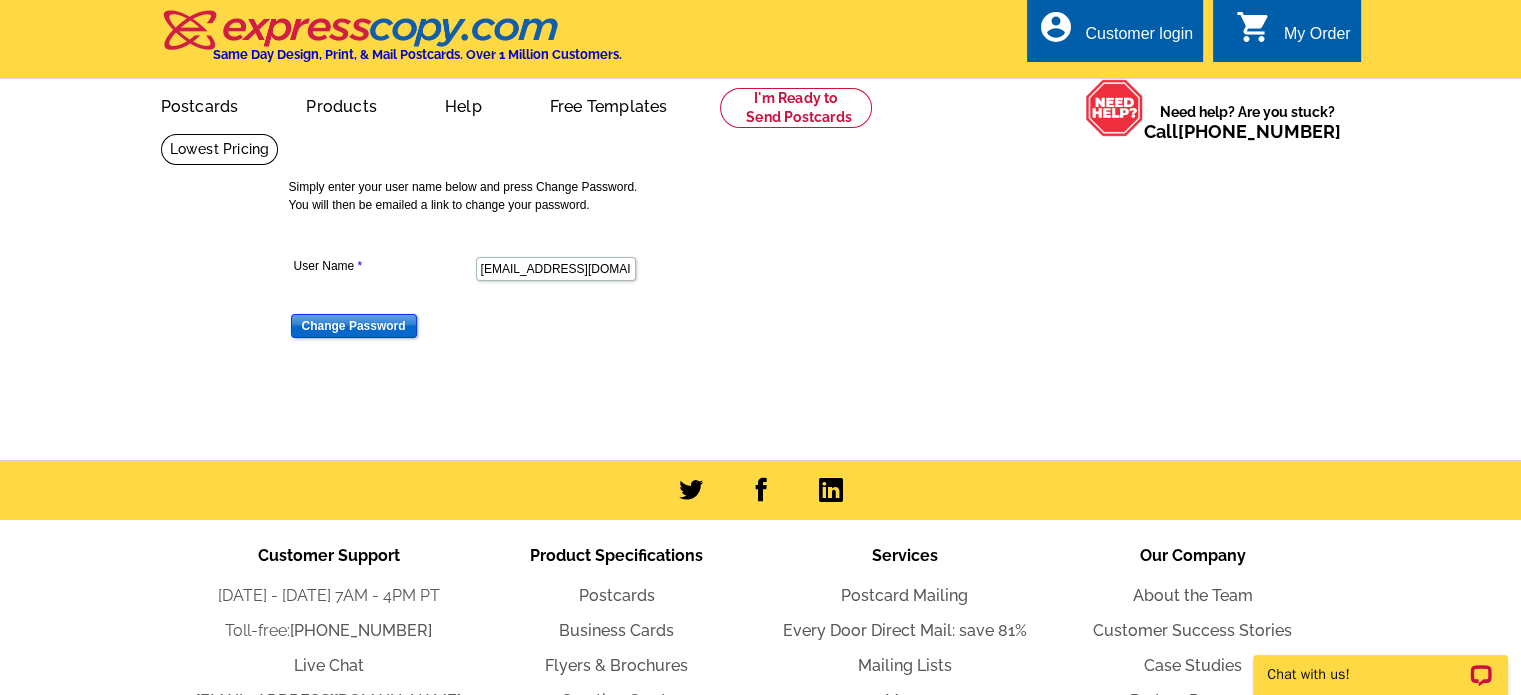 click on "Change Password" at bounding box center (354, 326) 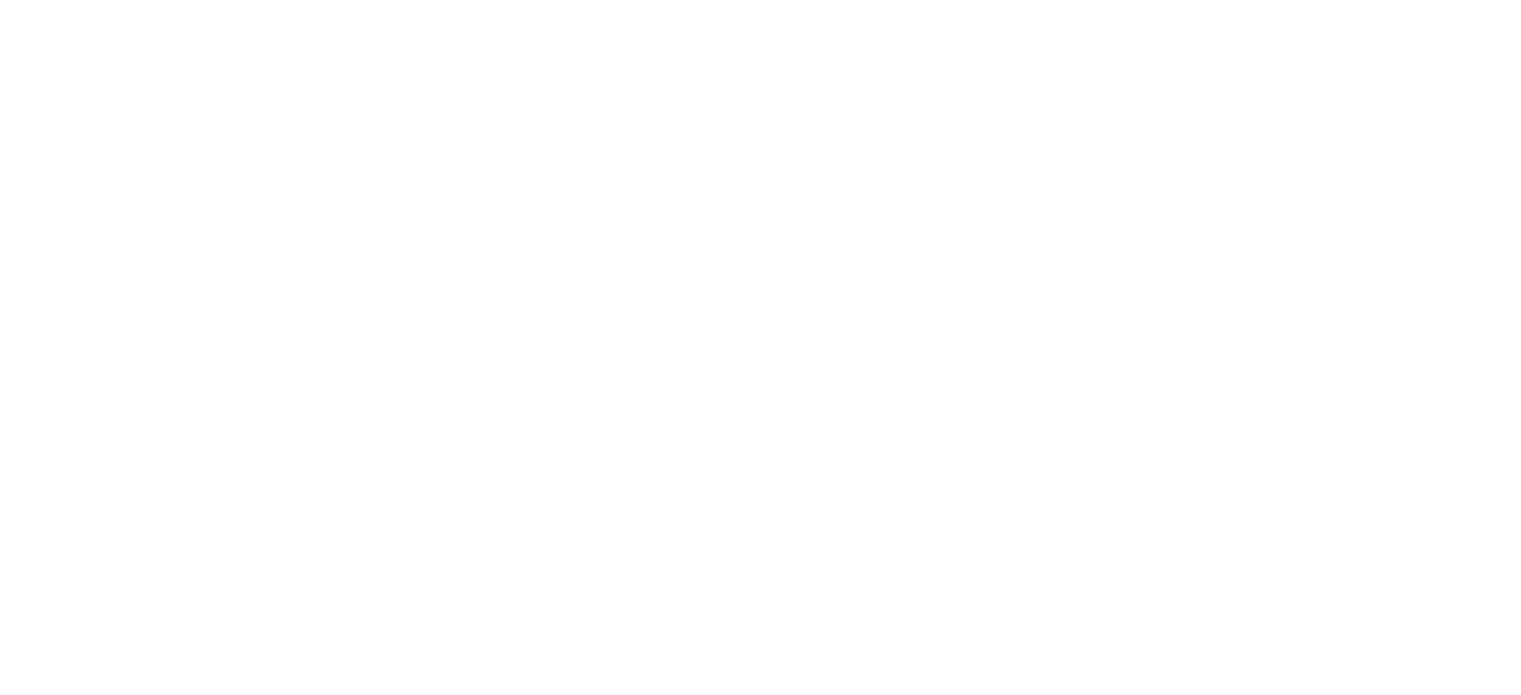 scroll, scrollTop: 0, scrollLeft: 0, axis: both 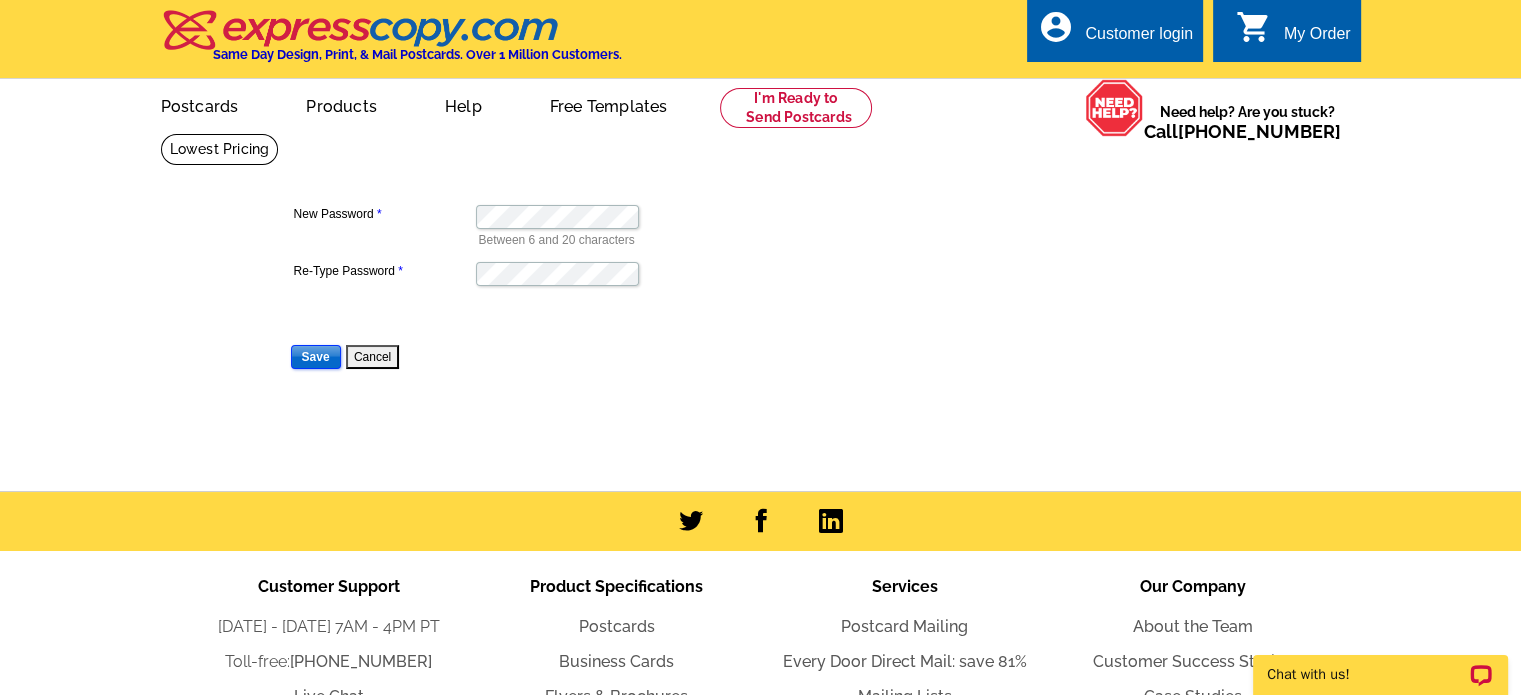 click on "Save" at bounding box center (316, 357) 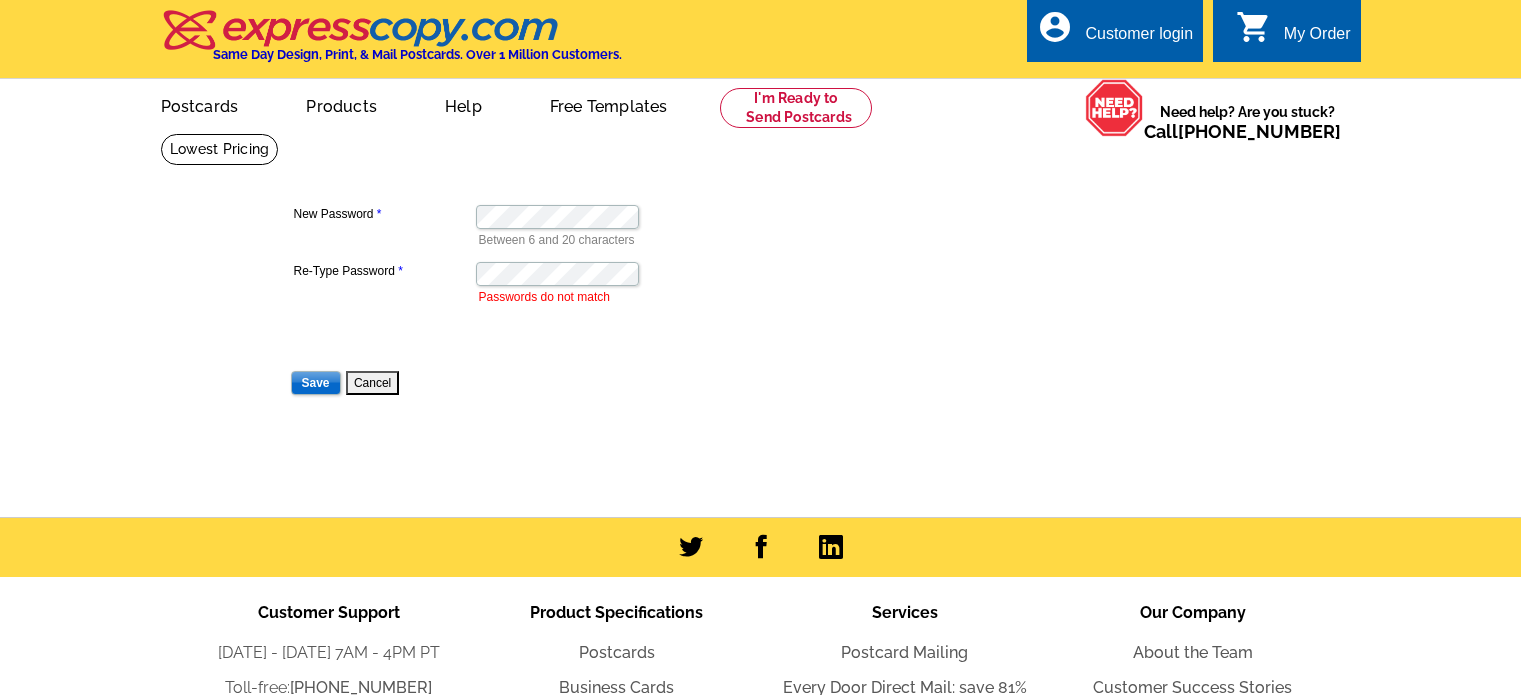 scroll, scrollTop: 0, scrollLeft: 0, axis: both 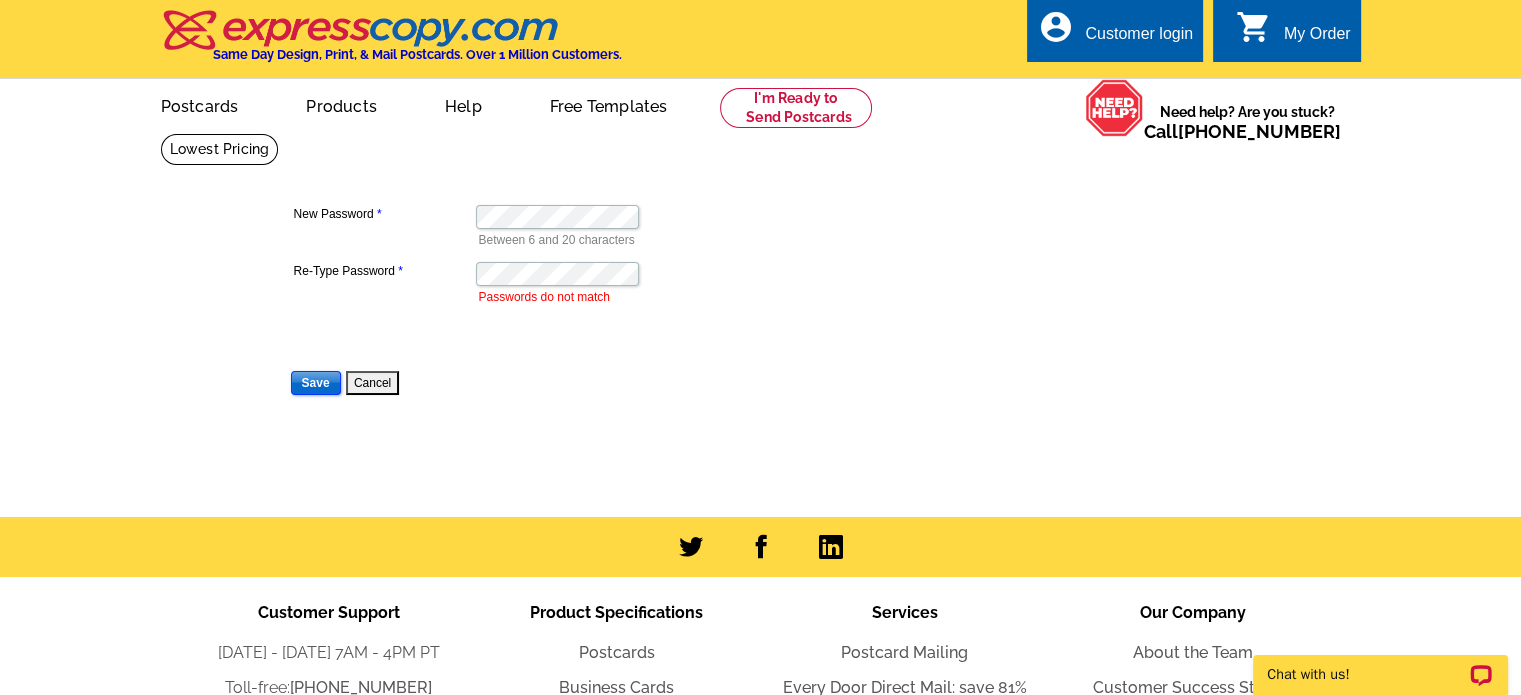 click on "Save" at bounding box center (316, 383) 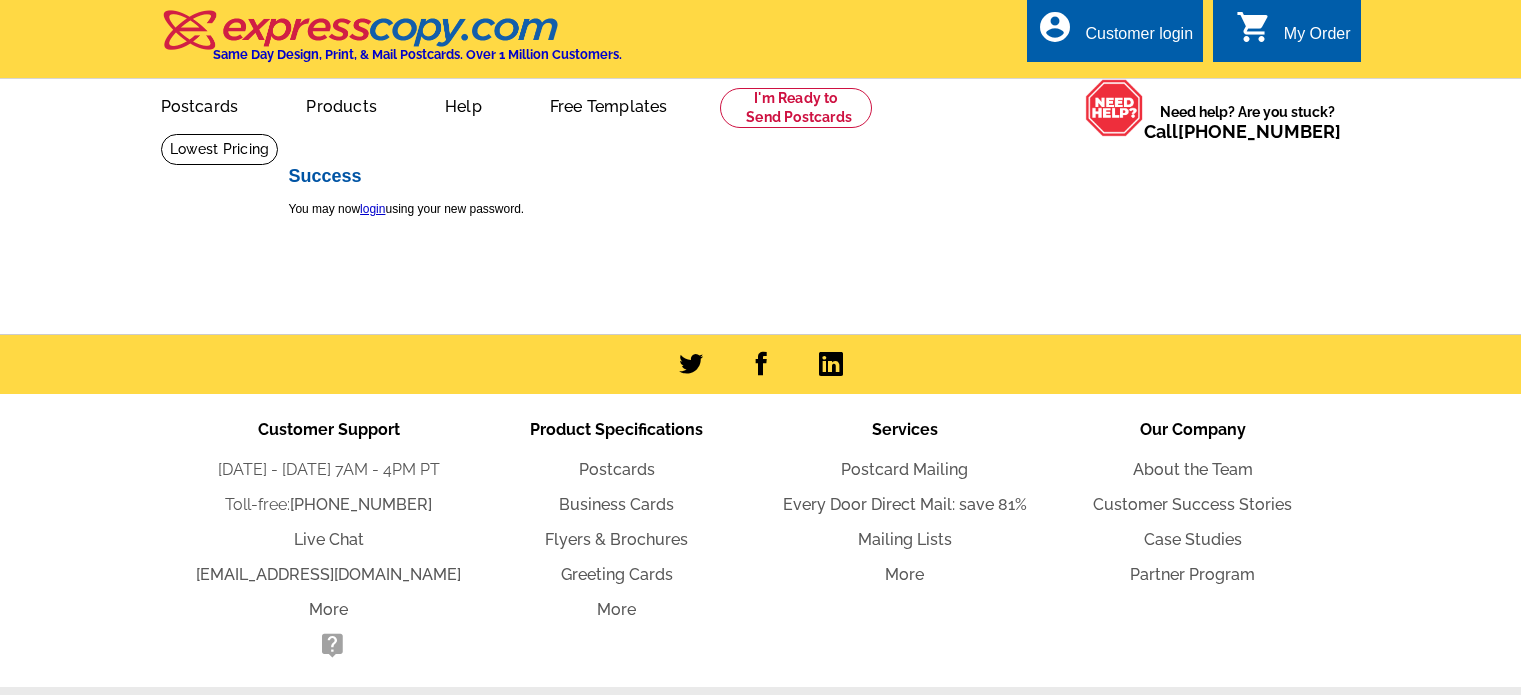 scroll, scrollTop: 0, scrollLeft: 0, axis: both 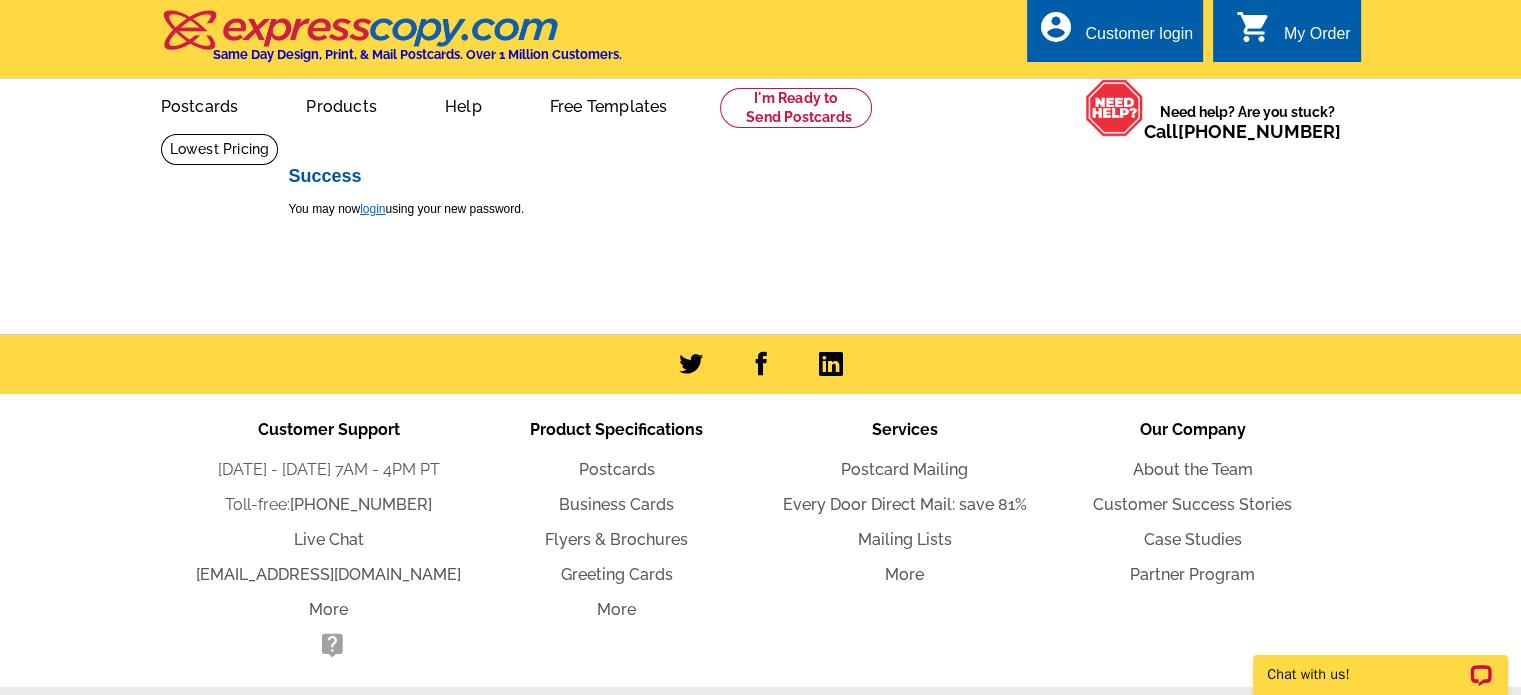 click on "login" at bounding box center [372, 209] 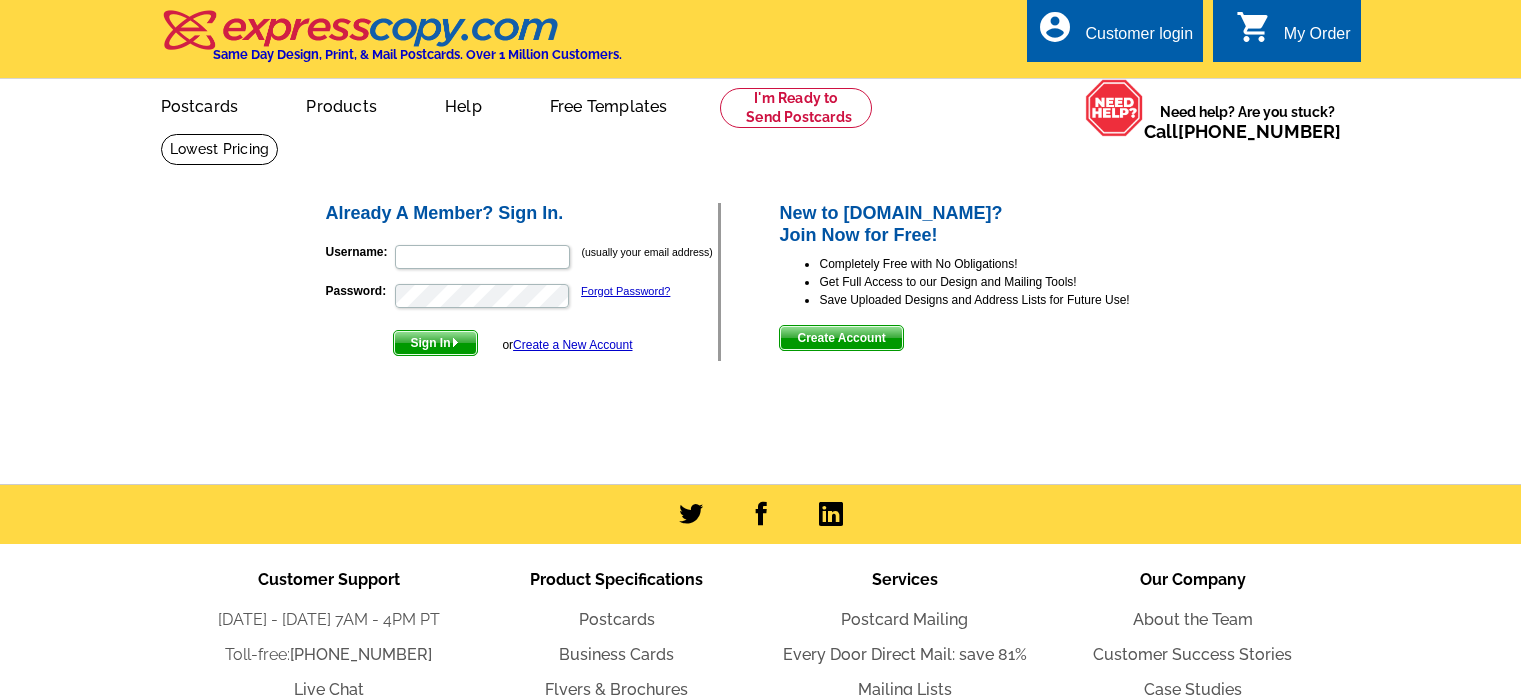 scroll, scrollTop: 0, scrollLeft: 0, axis: both 